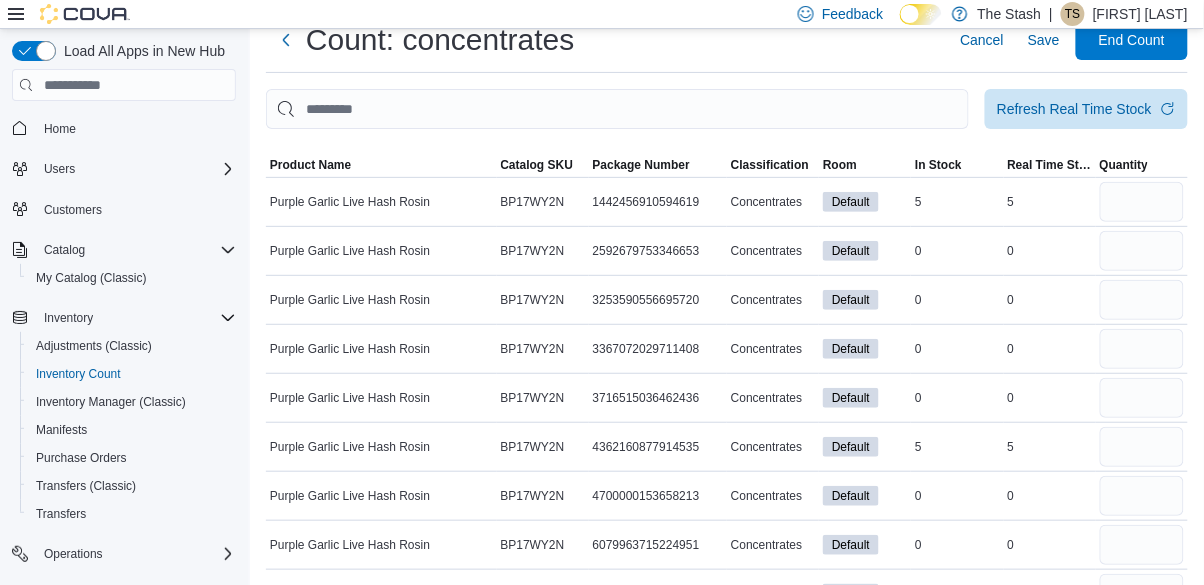 scroll, scrollTop: 0, scrollLeft: 0, axis: both 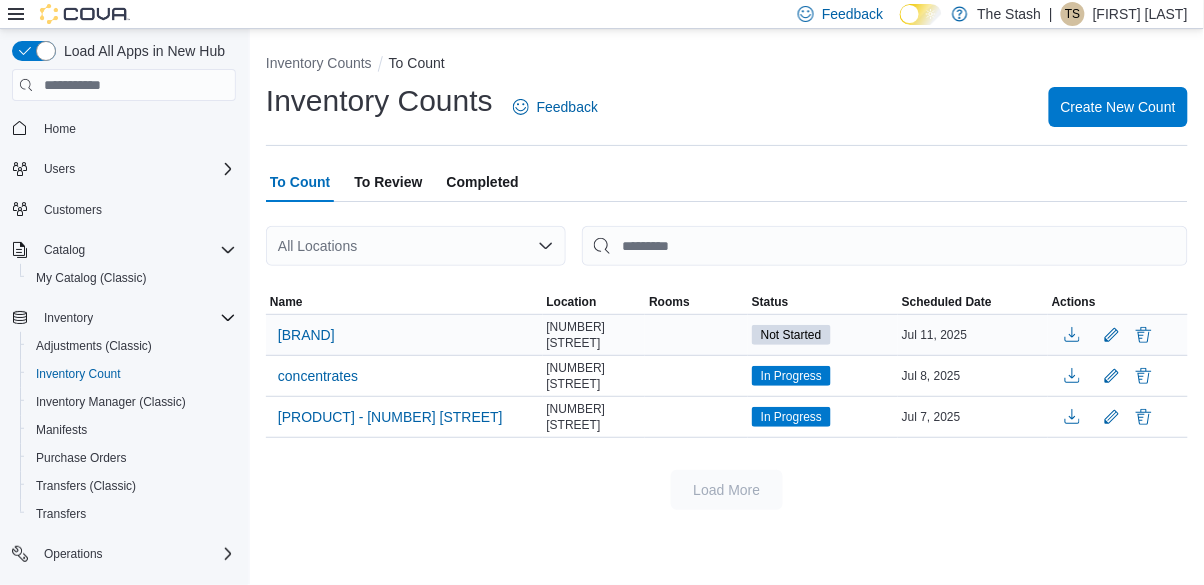 click on "Not Started" at bounding box center [791, 335] 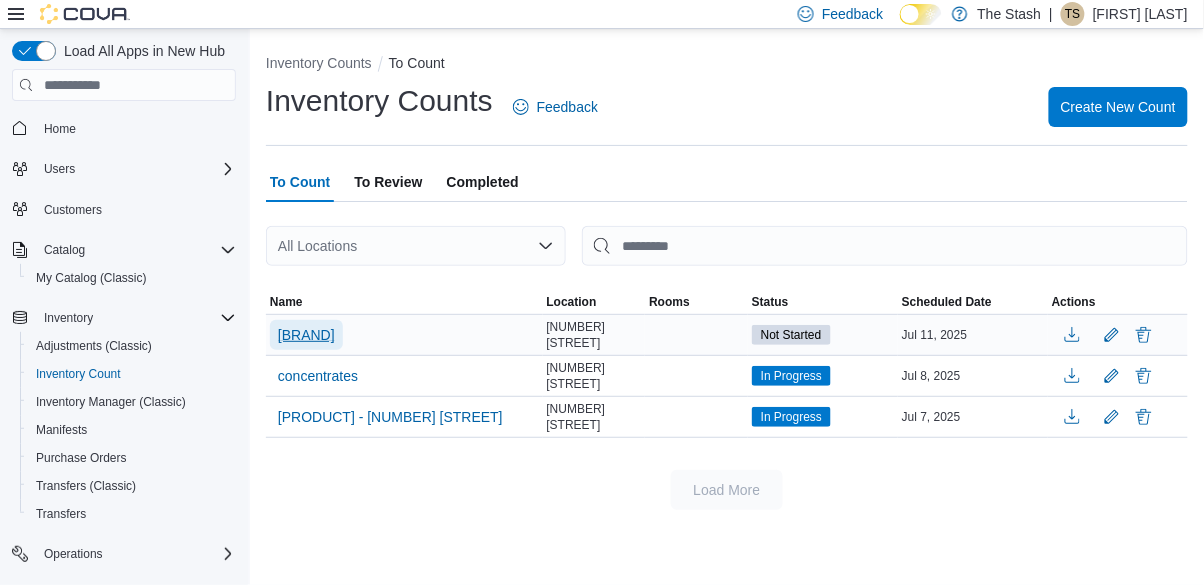 click on "[BRAND]" at bounding box center [306, 335] 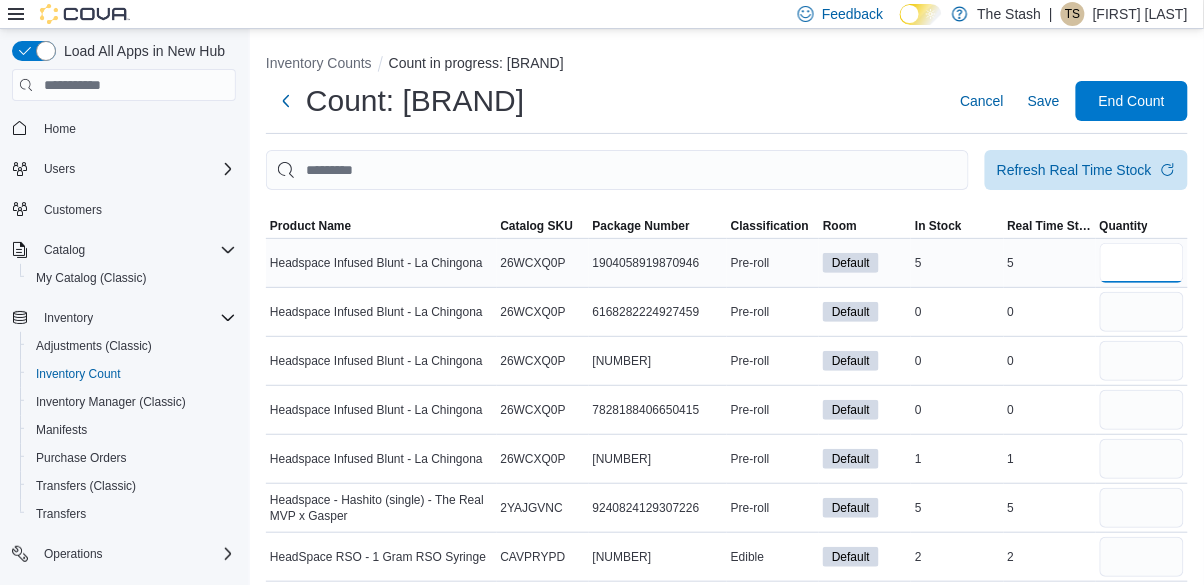 click at bounding box center [1142, 263] 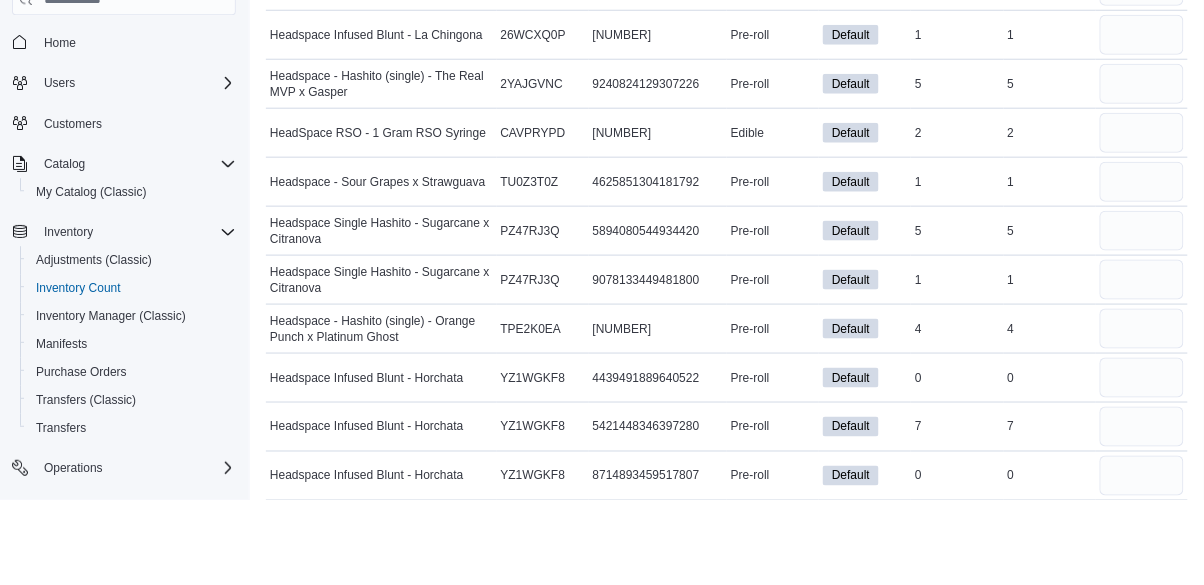 scroll, scrollTop: 339, scrollLeft: 0, axis: vertical 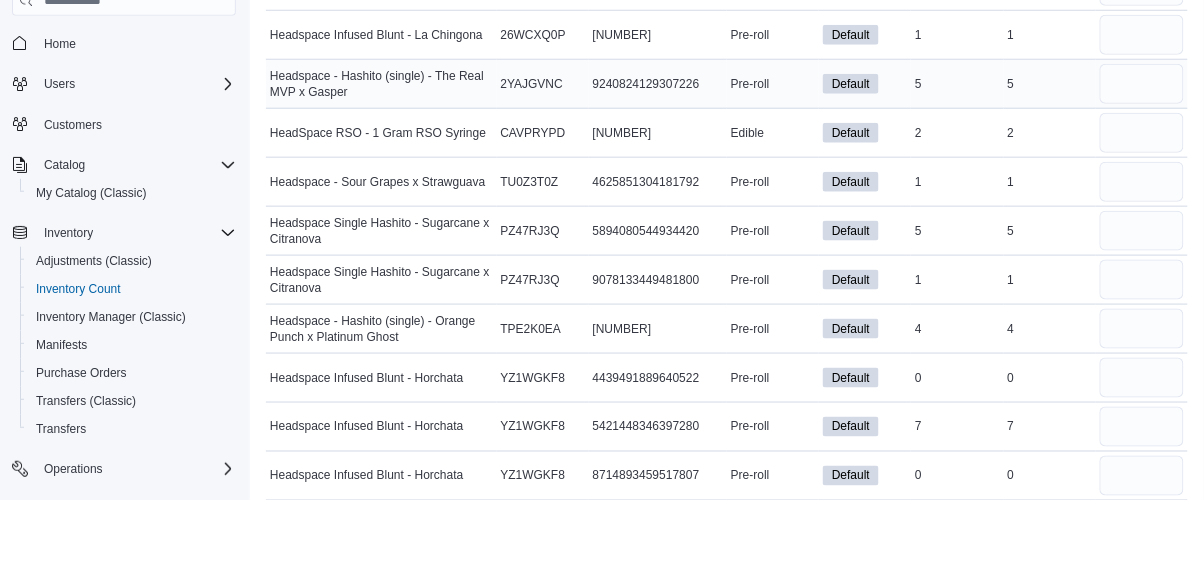 type on "*" 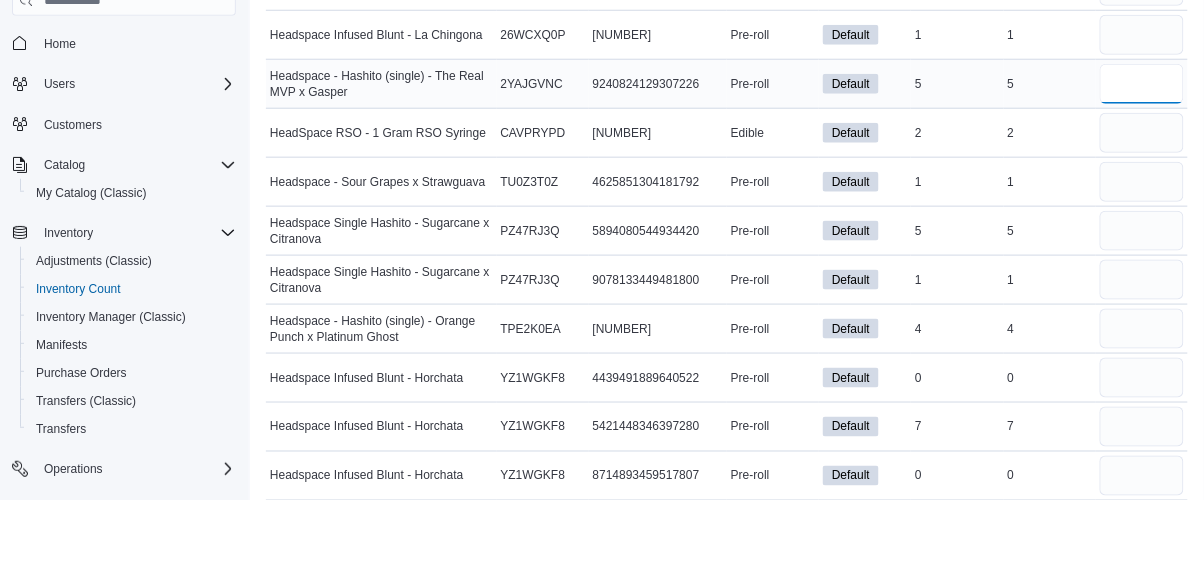 click at bounding box center (1142, 169) 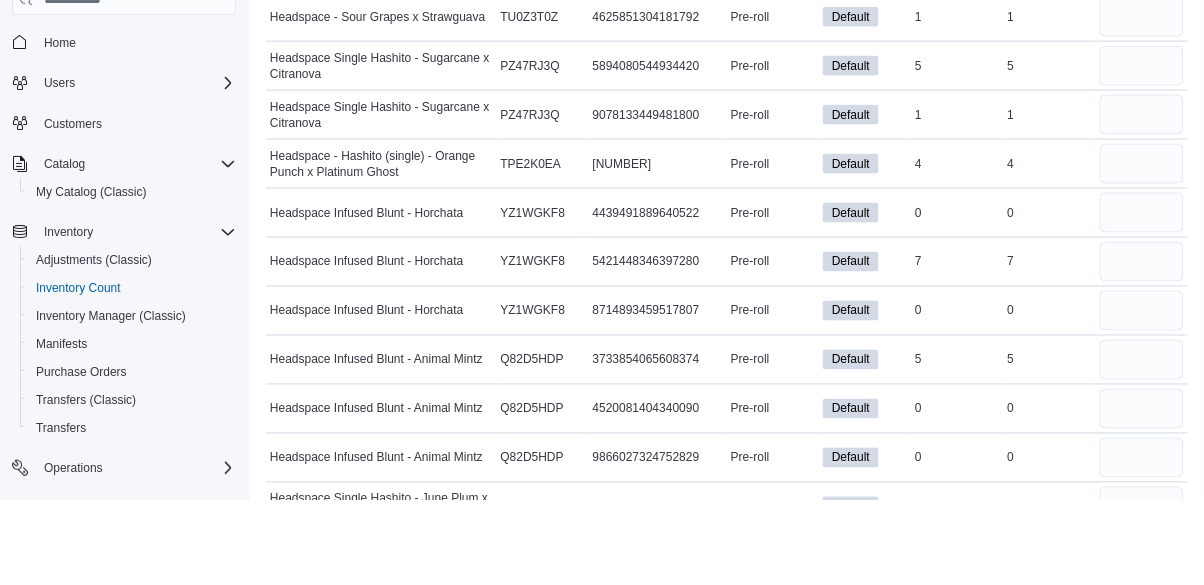 scroll, scrollTop: 504, scrollLeft: 0, axis: vertical 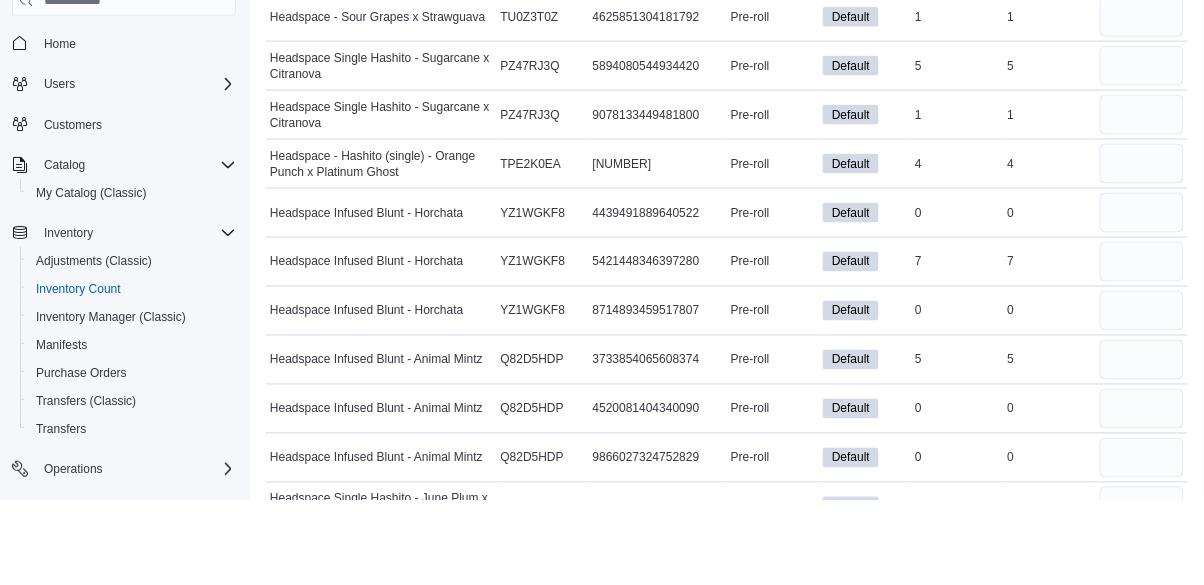 type on "*" 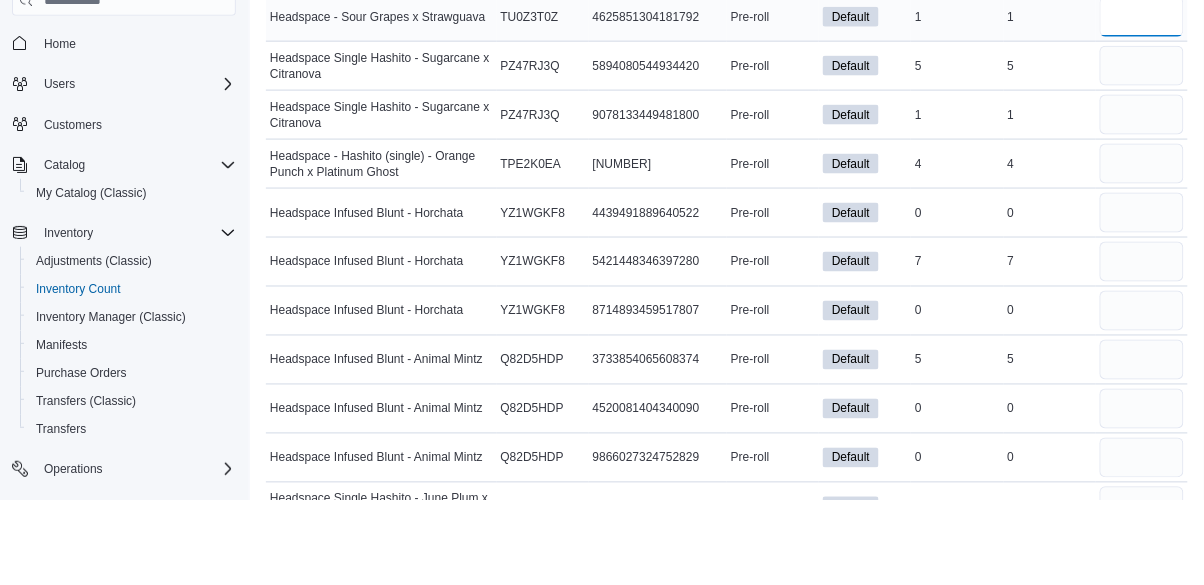 click at bounding box center [1142, 102] 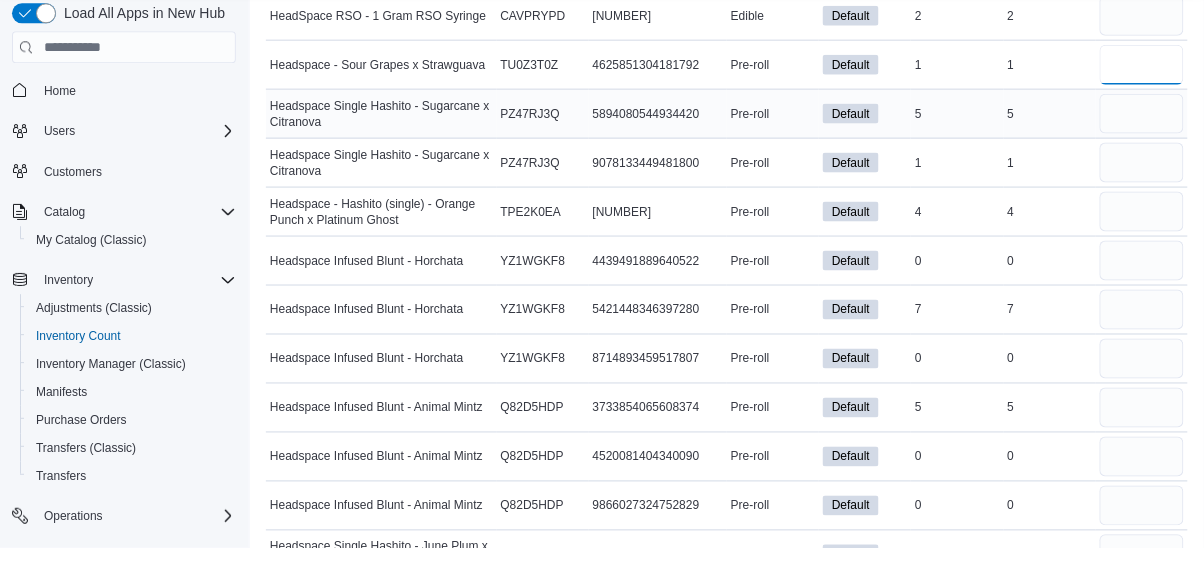 type on "*" 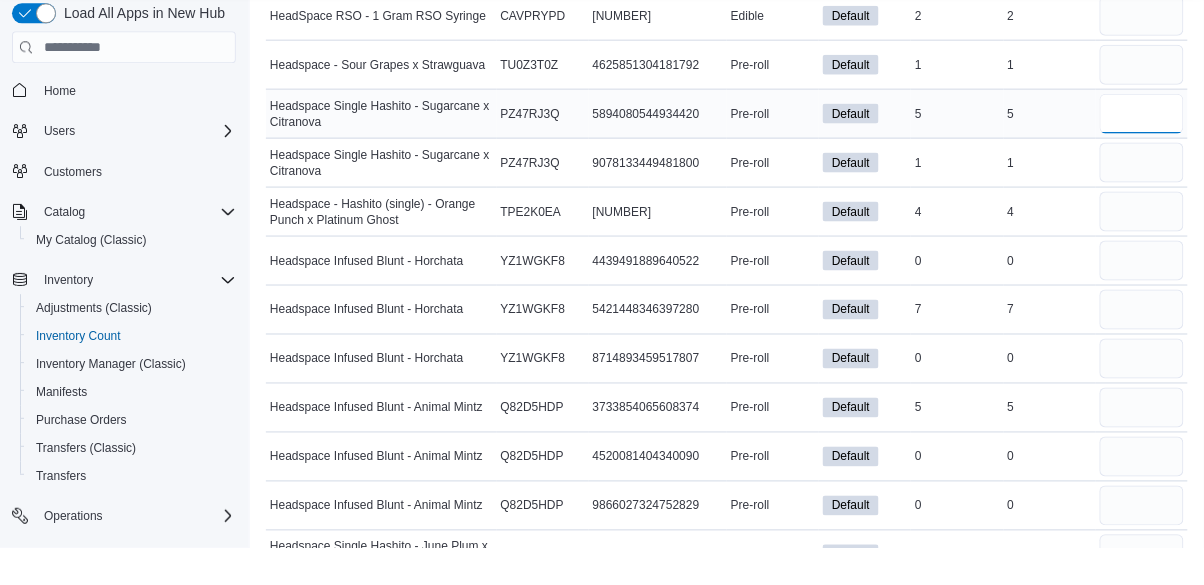 click at bounding box center [1142, 151] 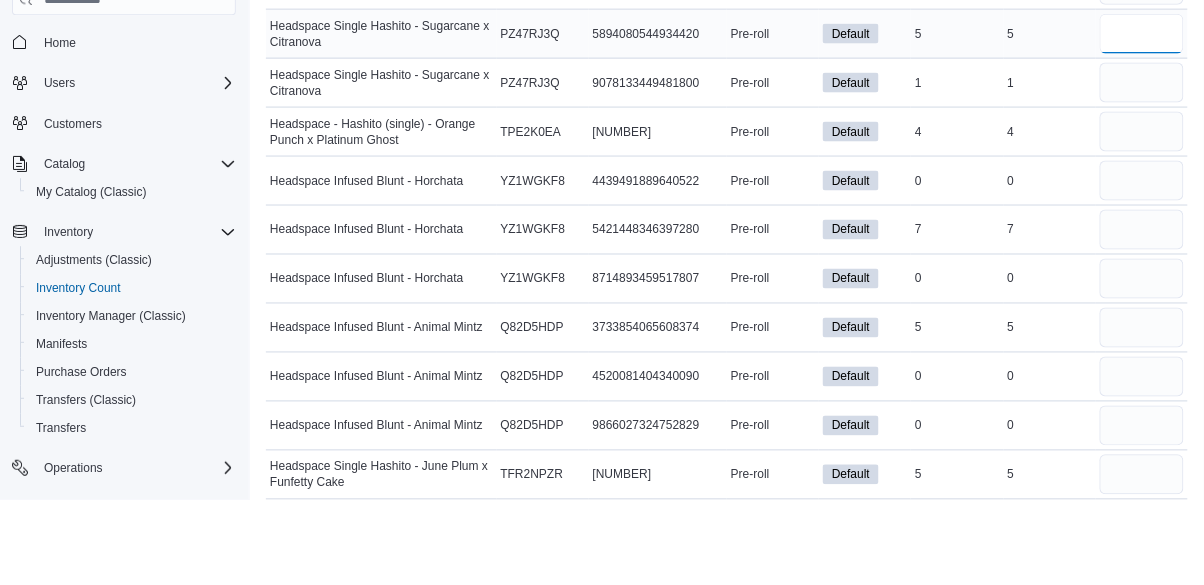 scroll, scrollTop: 537, scrollLeft: 0, axis: vertical 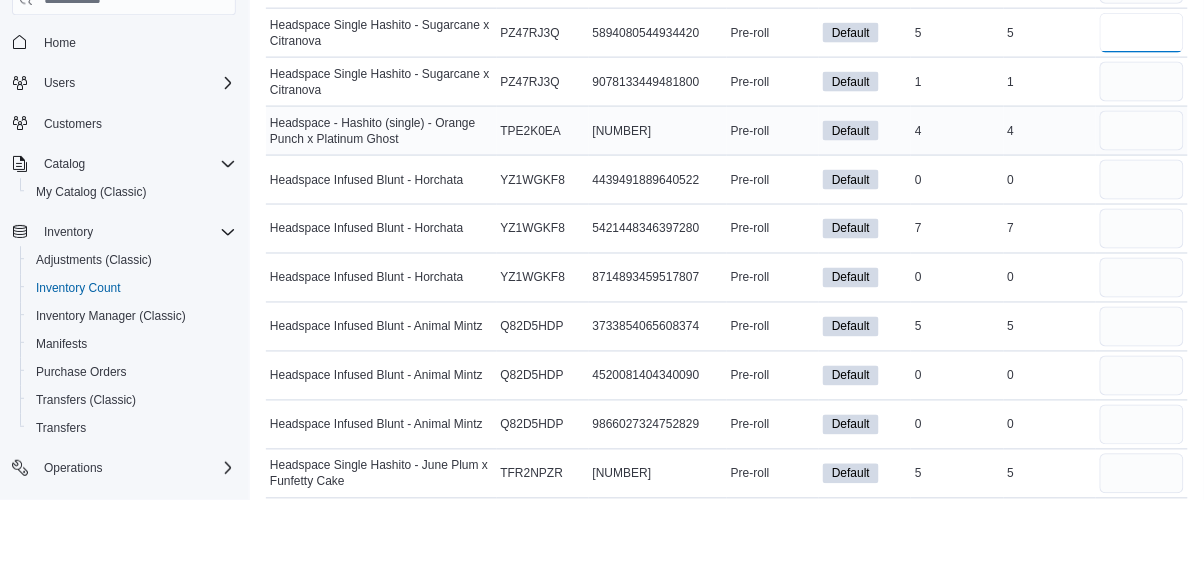 type on "*" 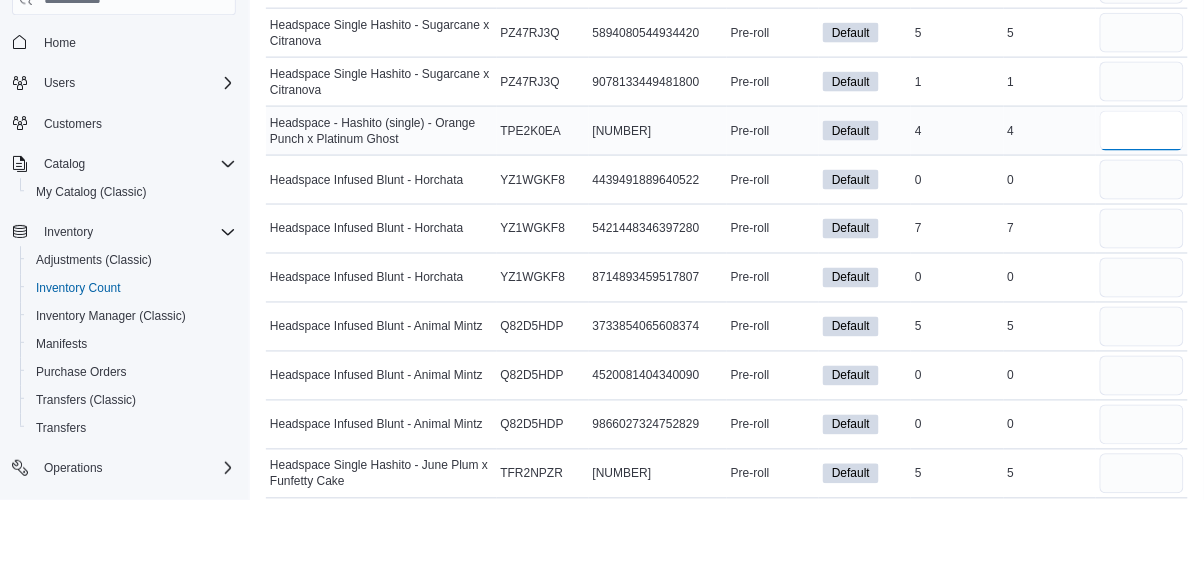 click at bounding box center (1142, 216) 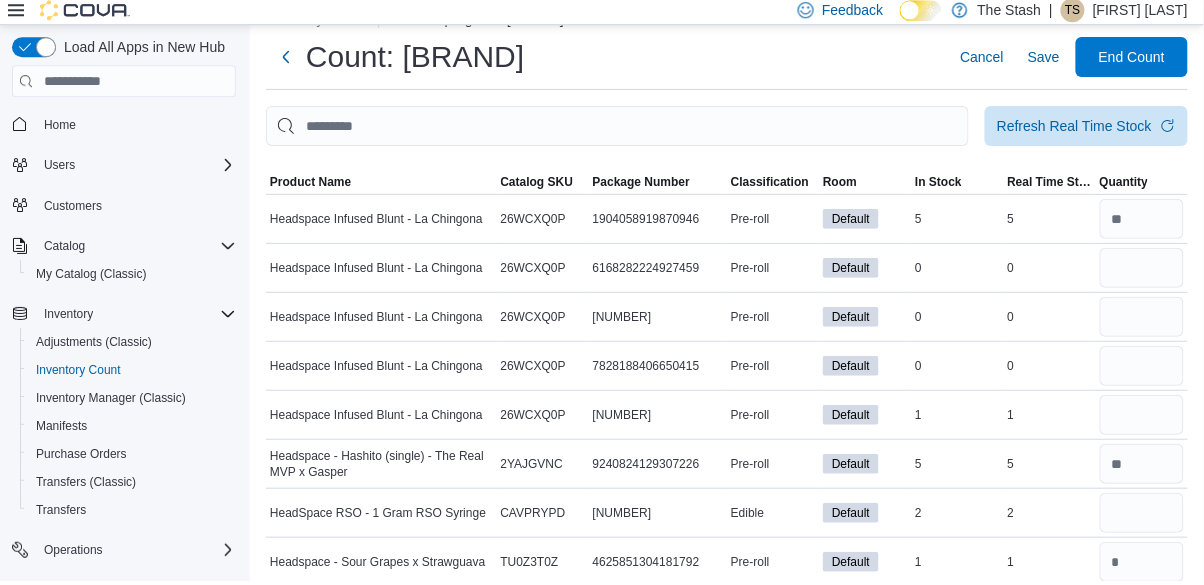 scroll, scrollTop: 40, scrollLeft: 0, axis: vertical 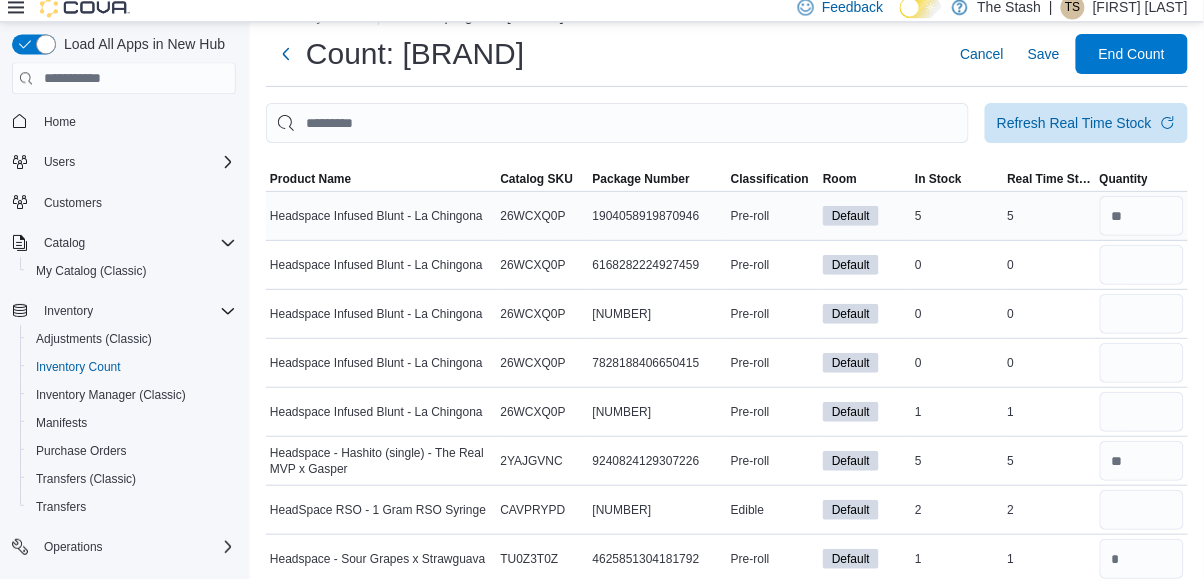 type on "*" 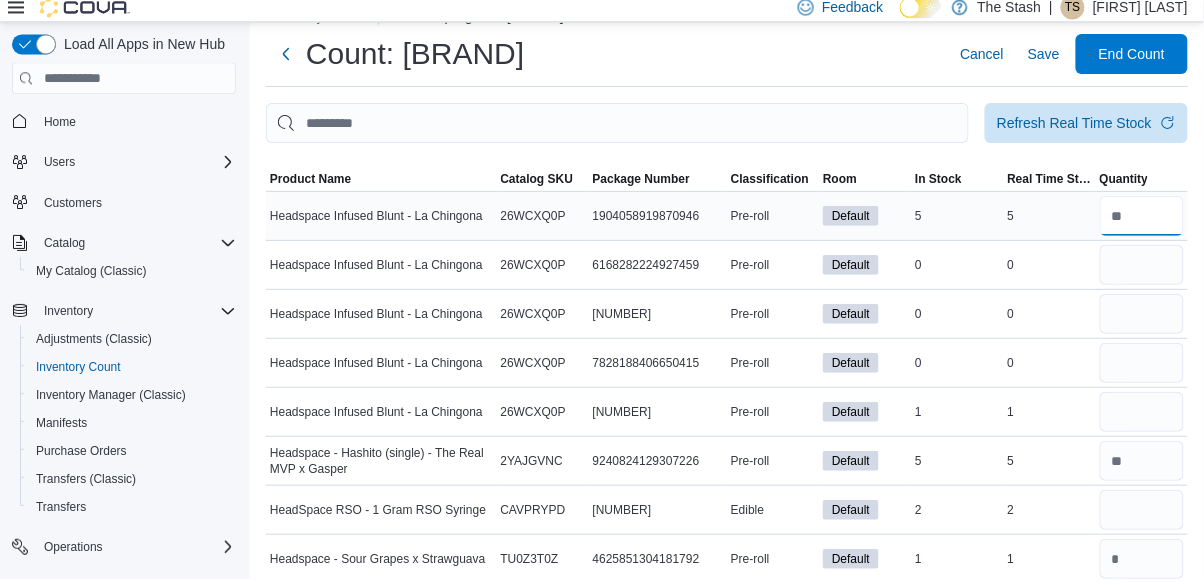 click at bounding box center [1142, 223] 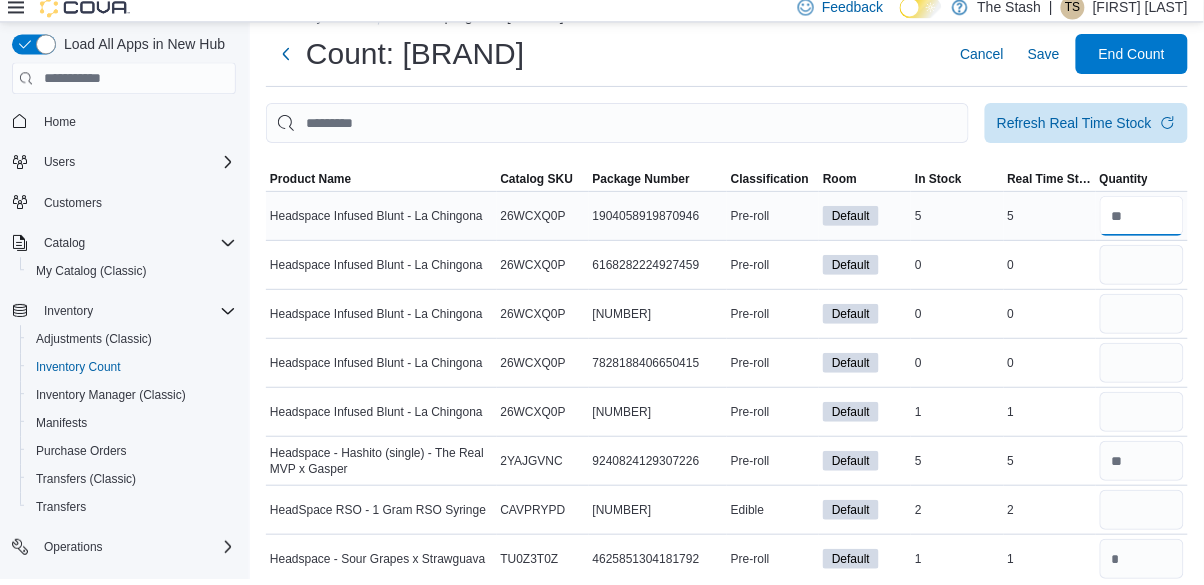 click at bounding box center [1142, 223] 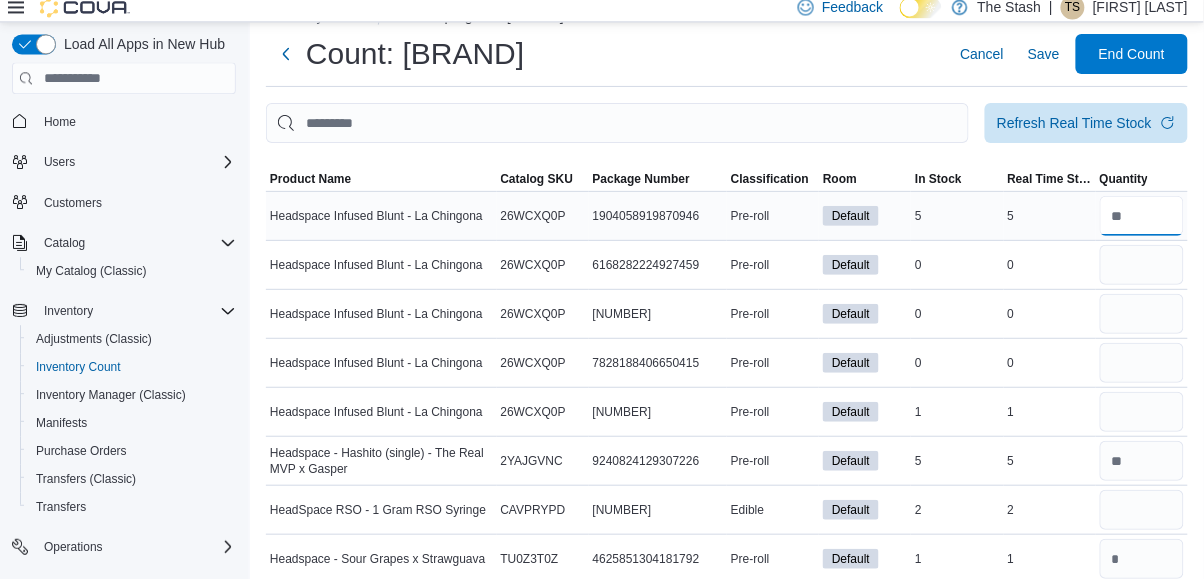 click at bounding box center (1142, 223) 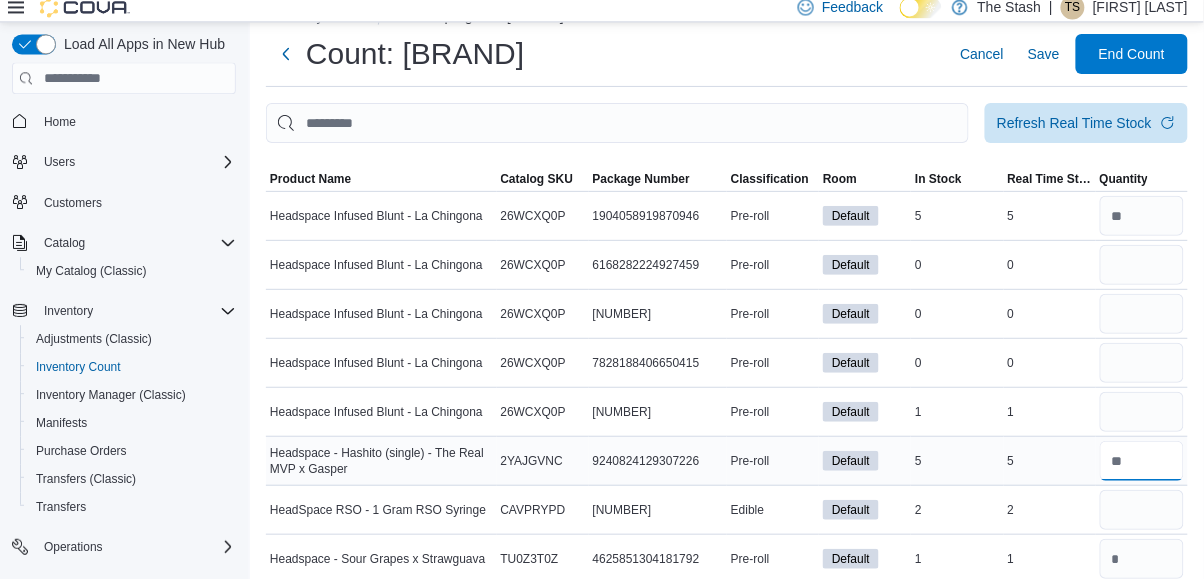 click at bounding box center [1142, 468] 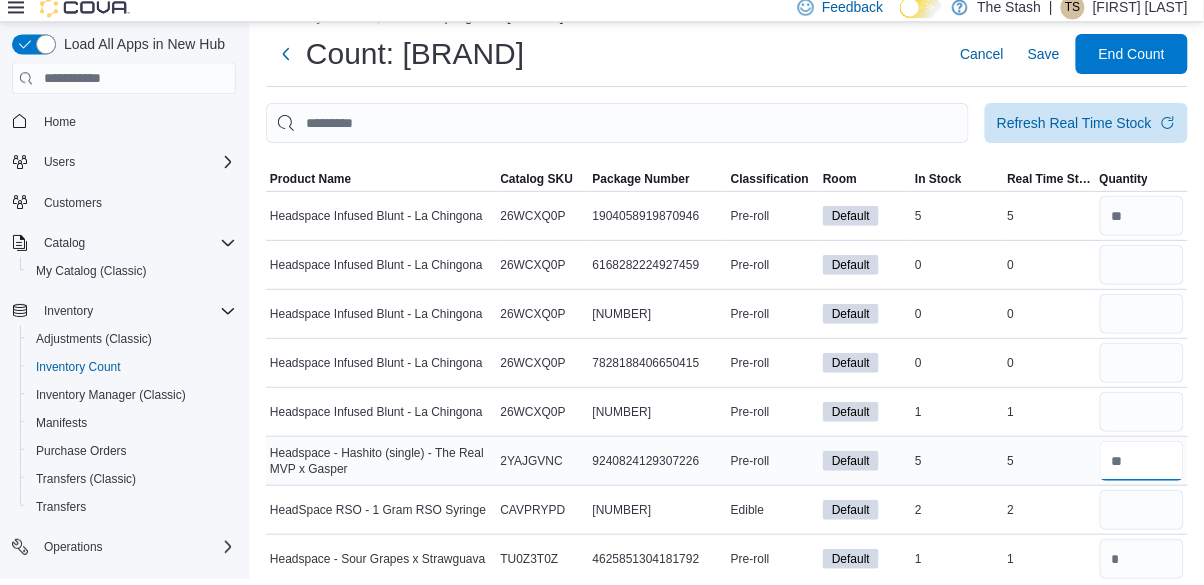 type 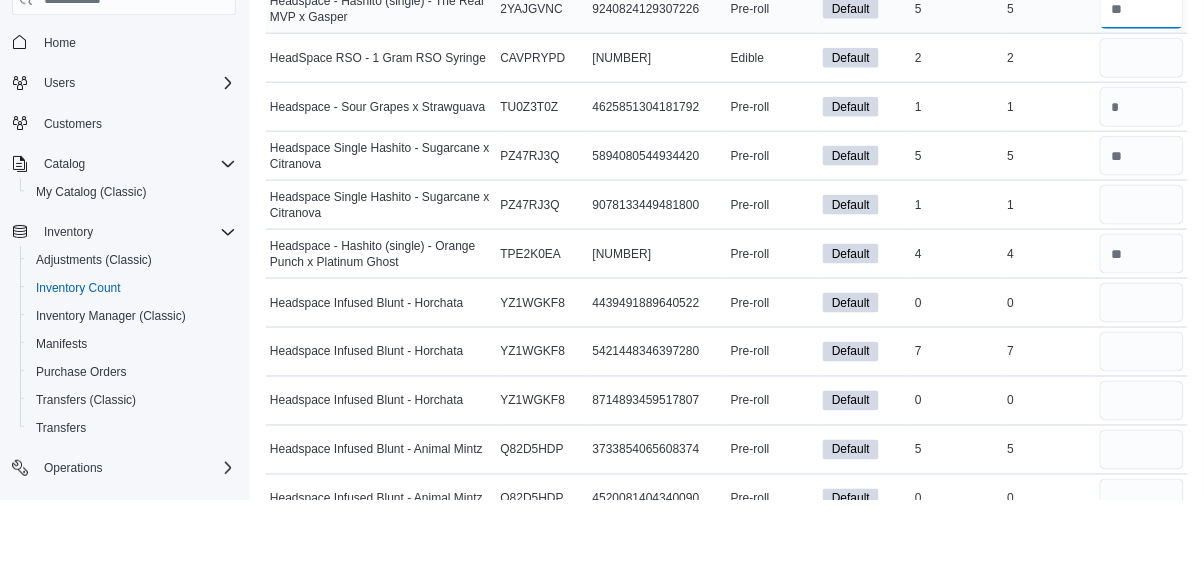 scroll, scrollTop: 415, scrollLeft: 0, axis: vertical 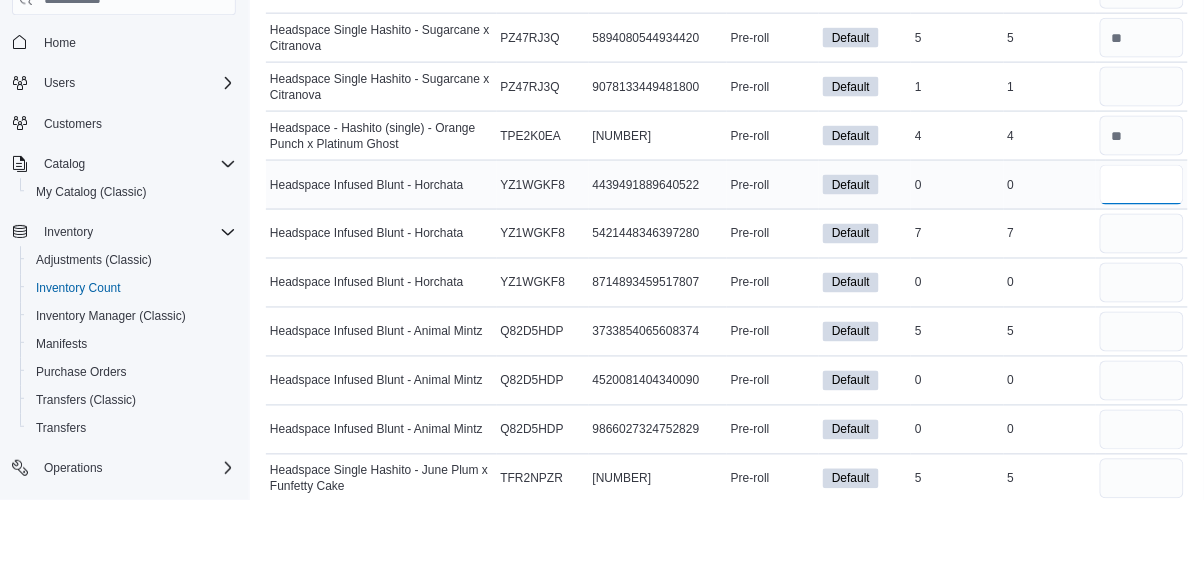 click at bounding box center (1142, 270) 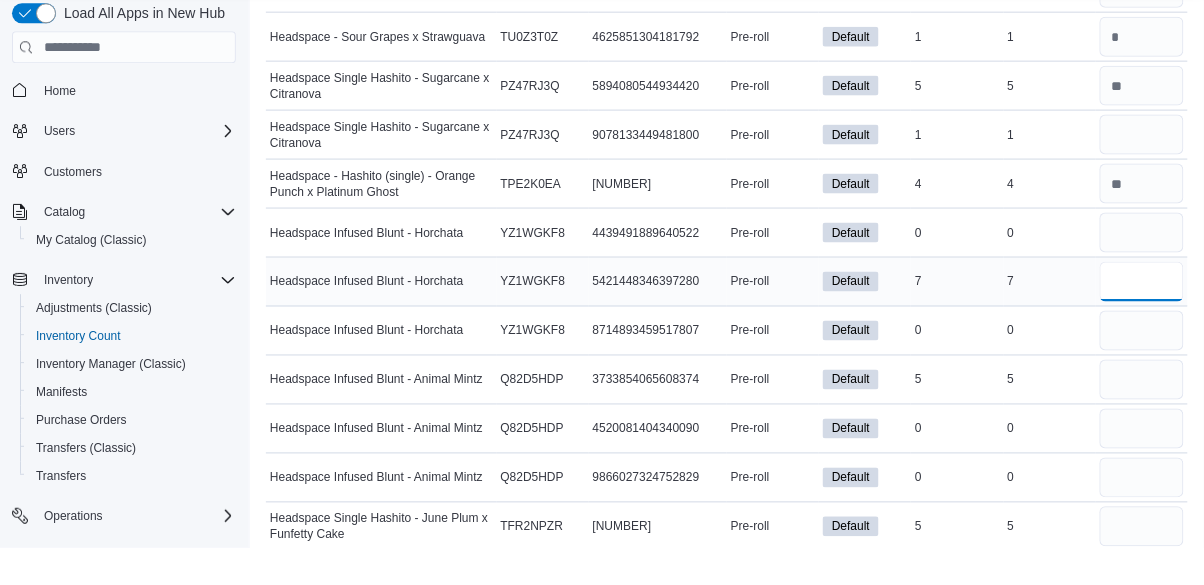 click at bounding box center [1142, 319] 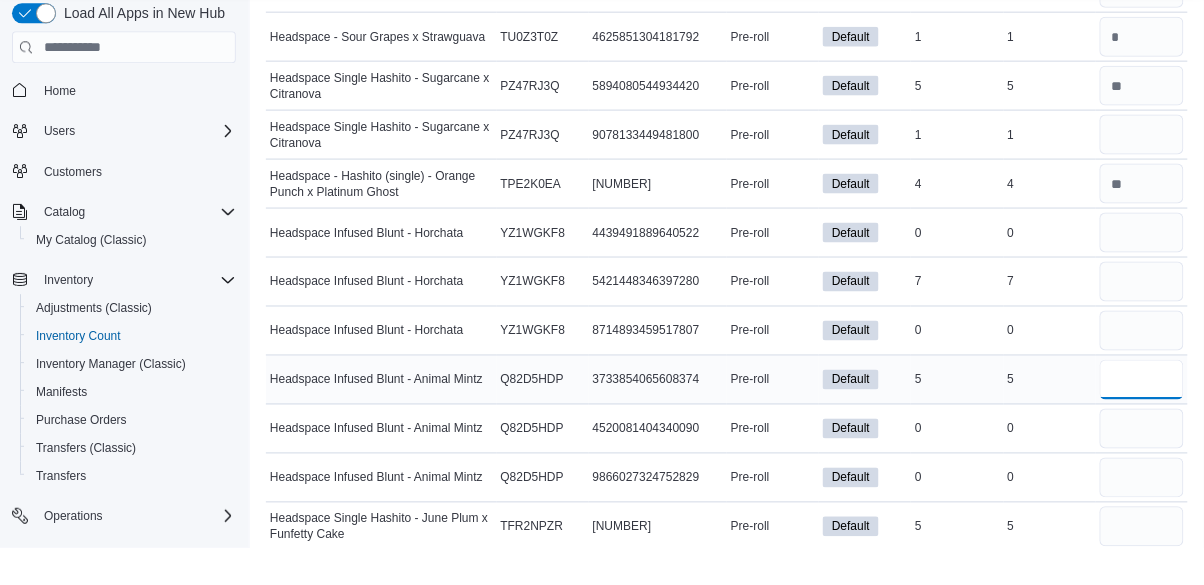 click at bounding box center [1142, 417] 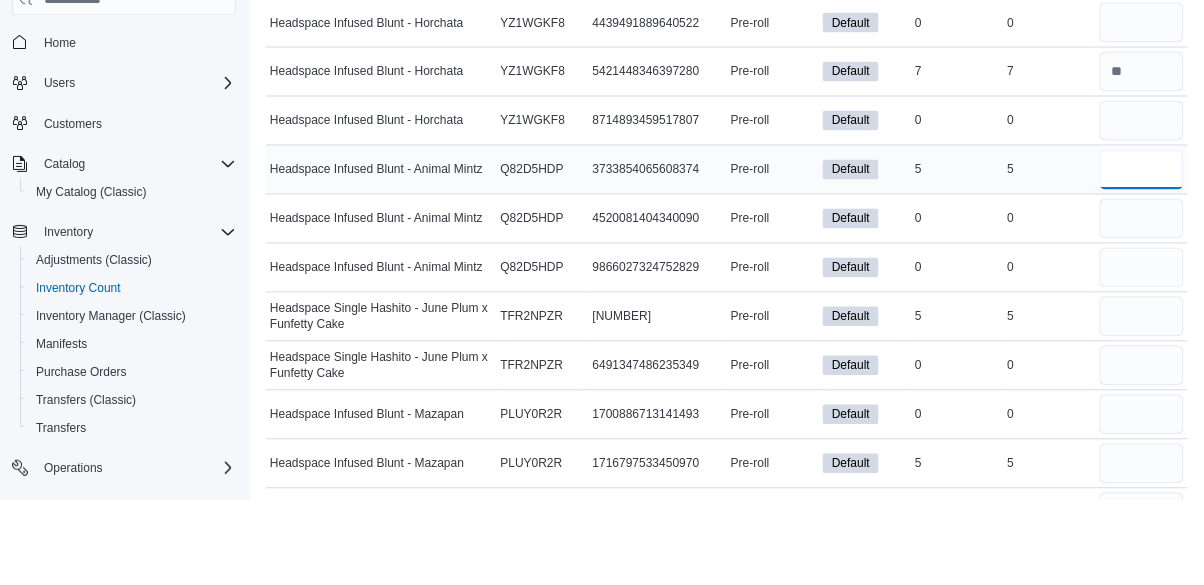 scroll, scrollTop: 694, scrollLeft: 0, axis: vertical 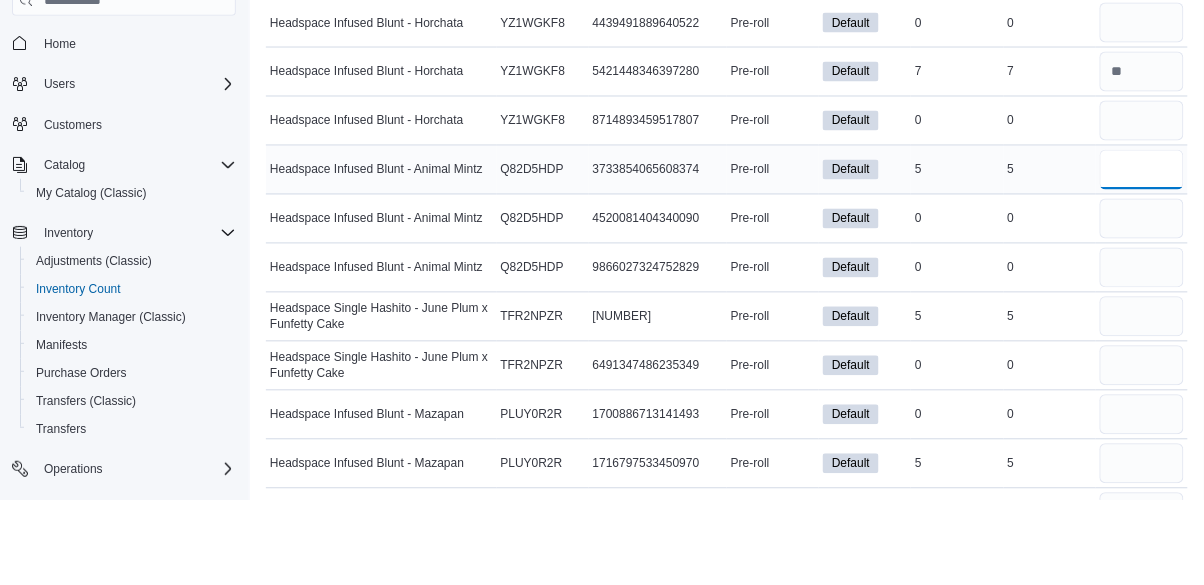 type on "*" 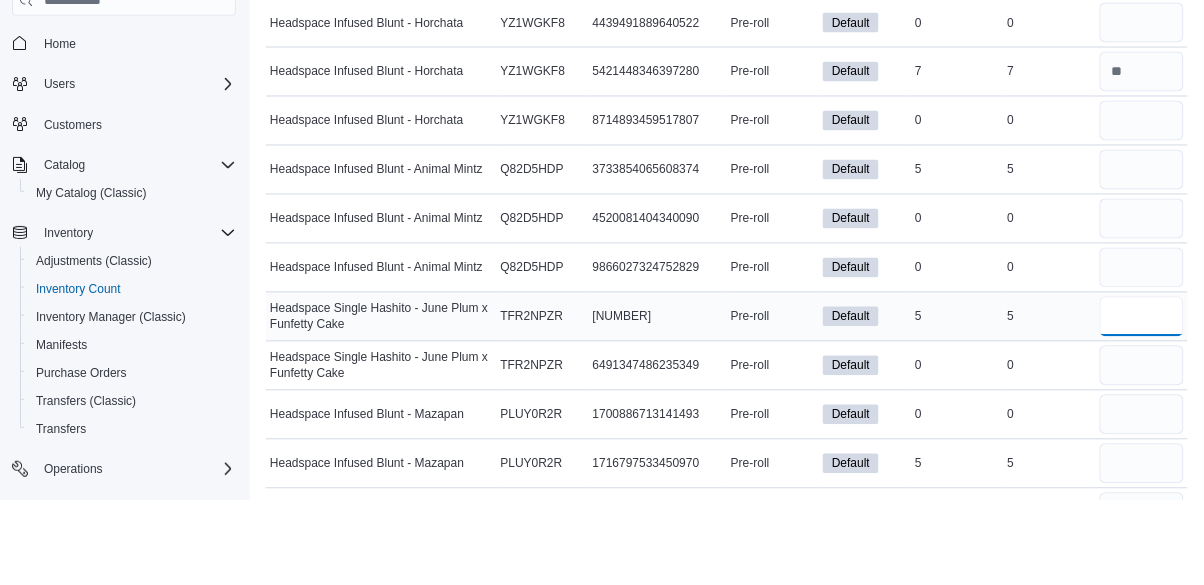 click at bounding box center [1142, 402] 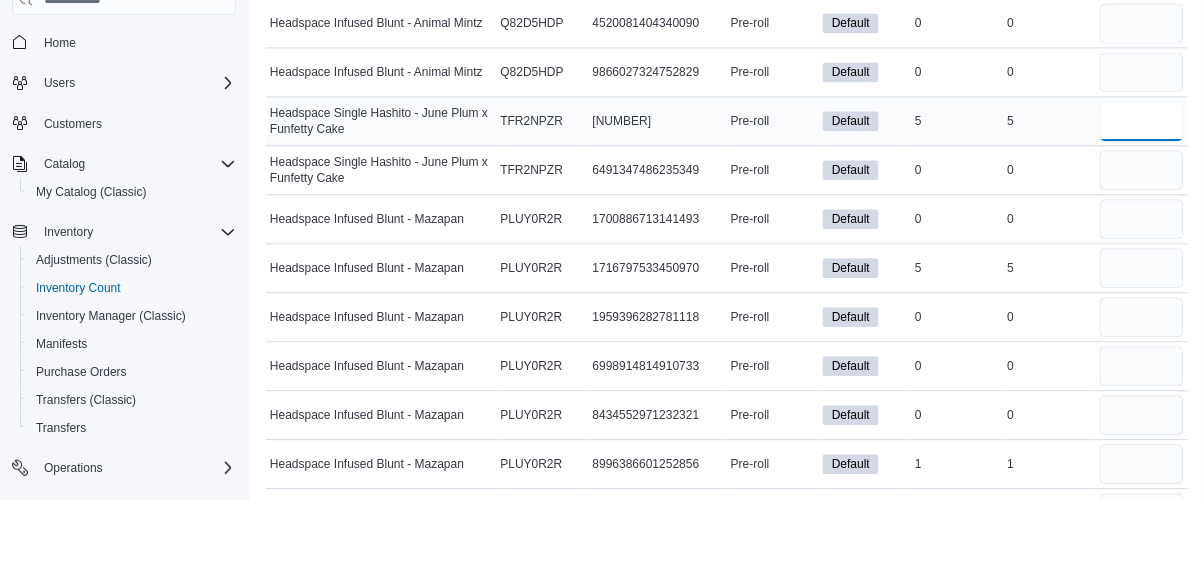 scroll, scrollTop: 895, scrollLeft: 0, axis: vertical 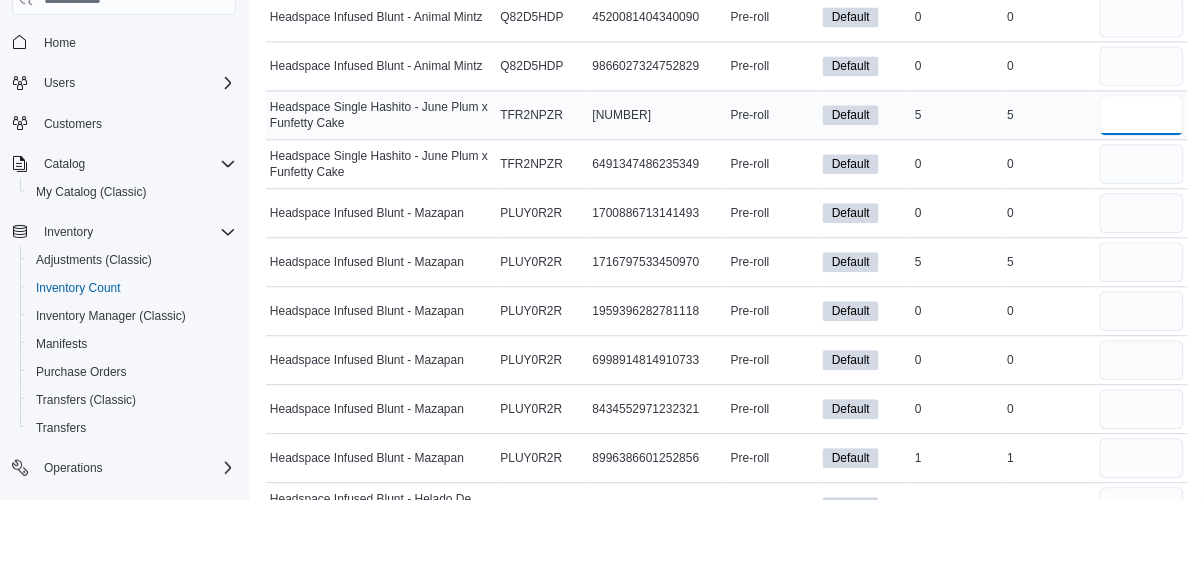 type on "*" 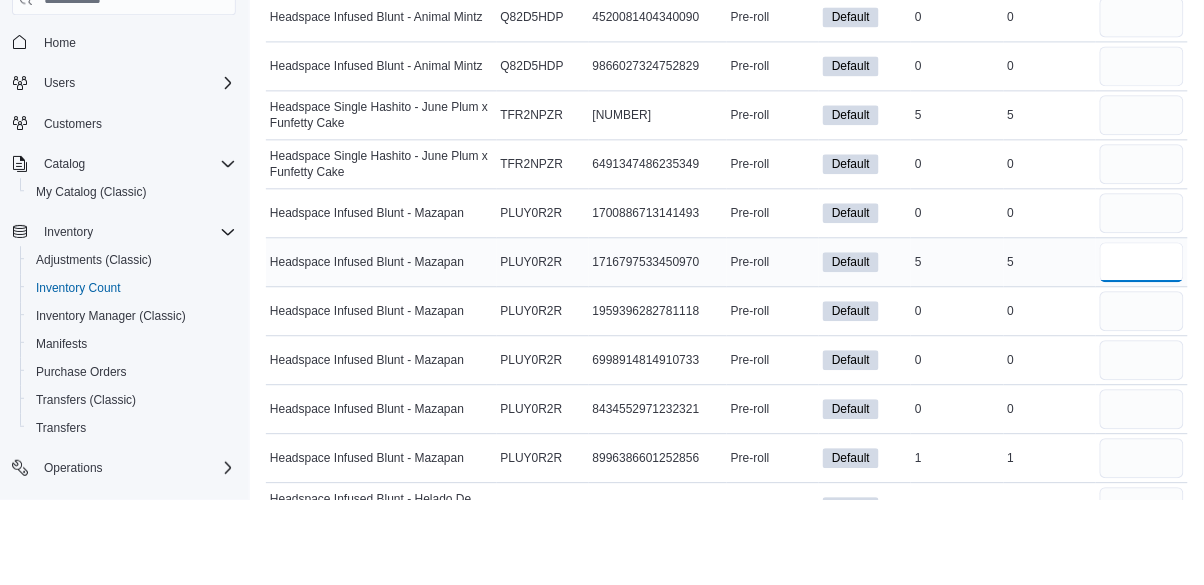 click at bounding box center [1142, 348] 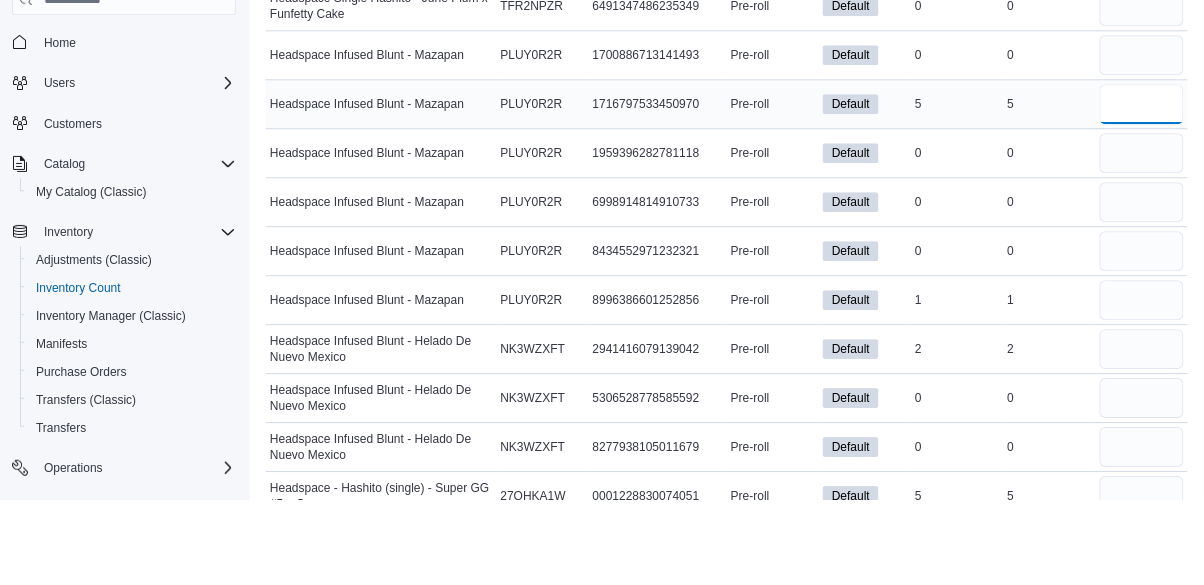 scroll, scrollTop: 1054, scrollLeft: 0, axis: vertical 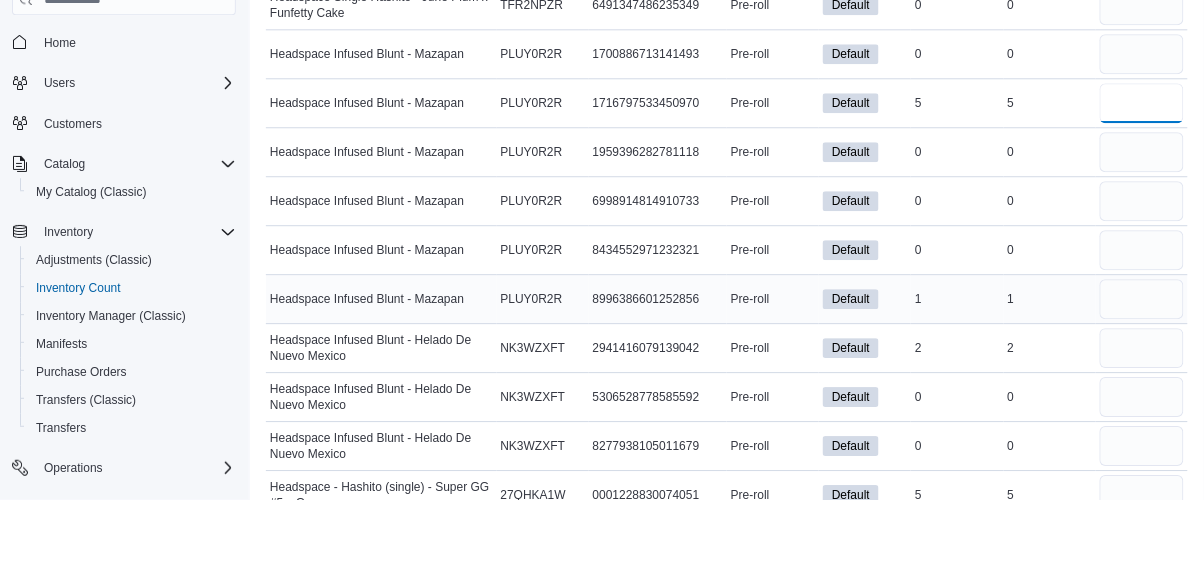 type on "*" 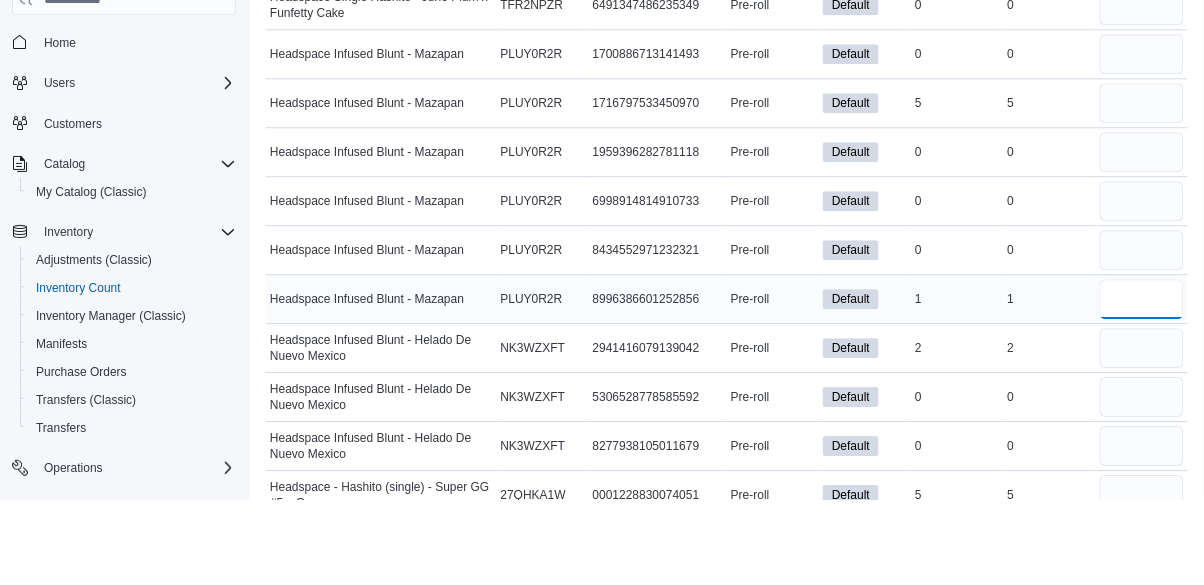 click at bounding box center [1142, 385] 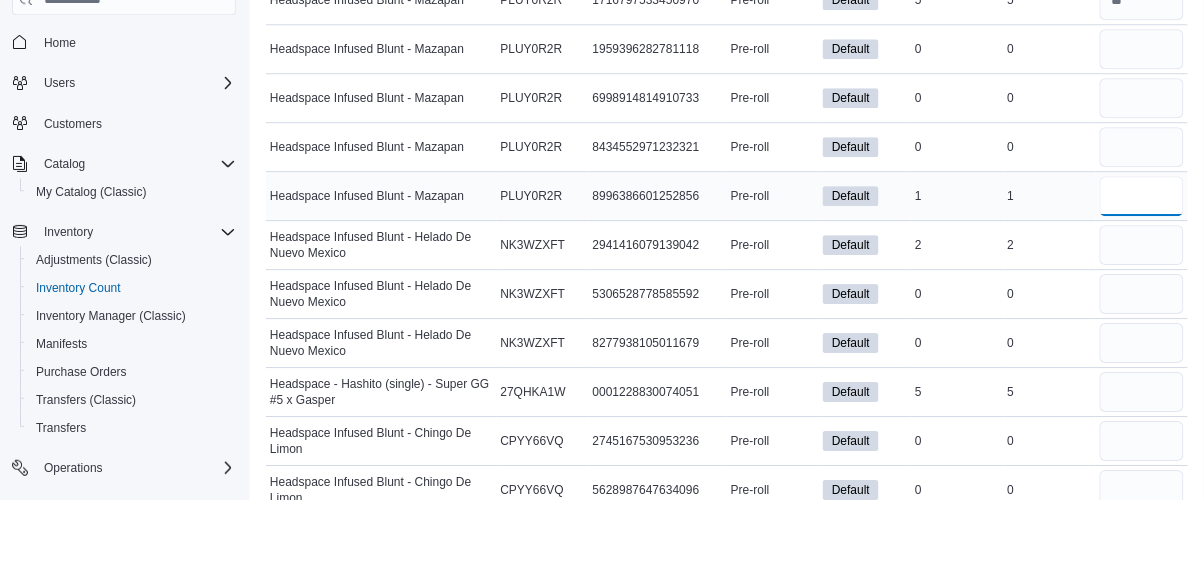 scroll, scrollTop: 1161, scrollLeft: 0, axis: vertical 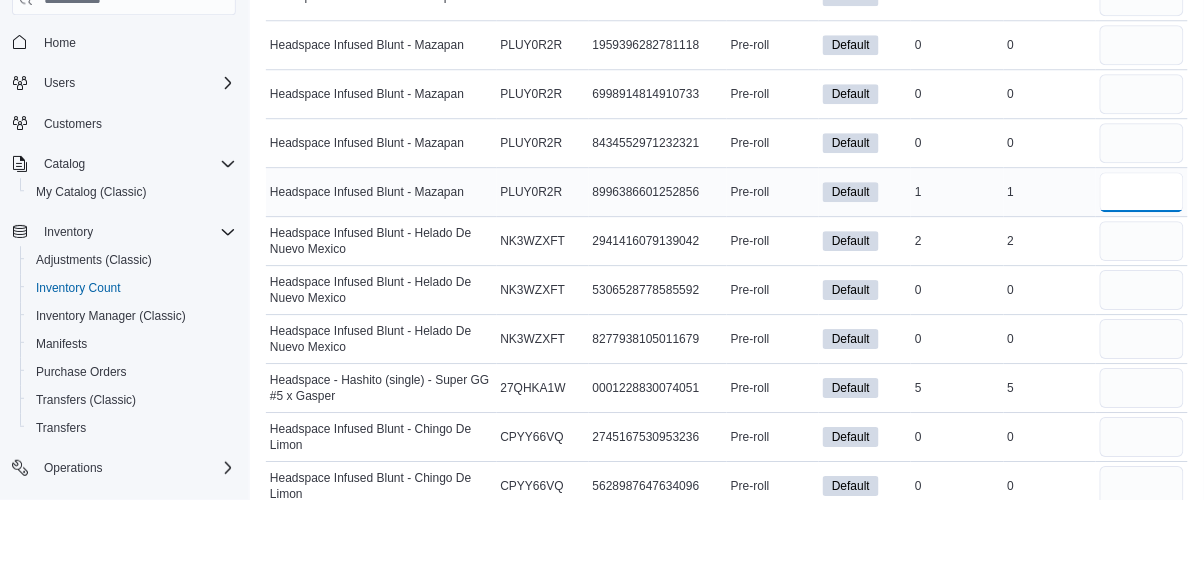 type on "*" 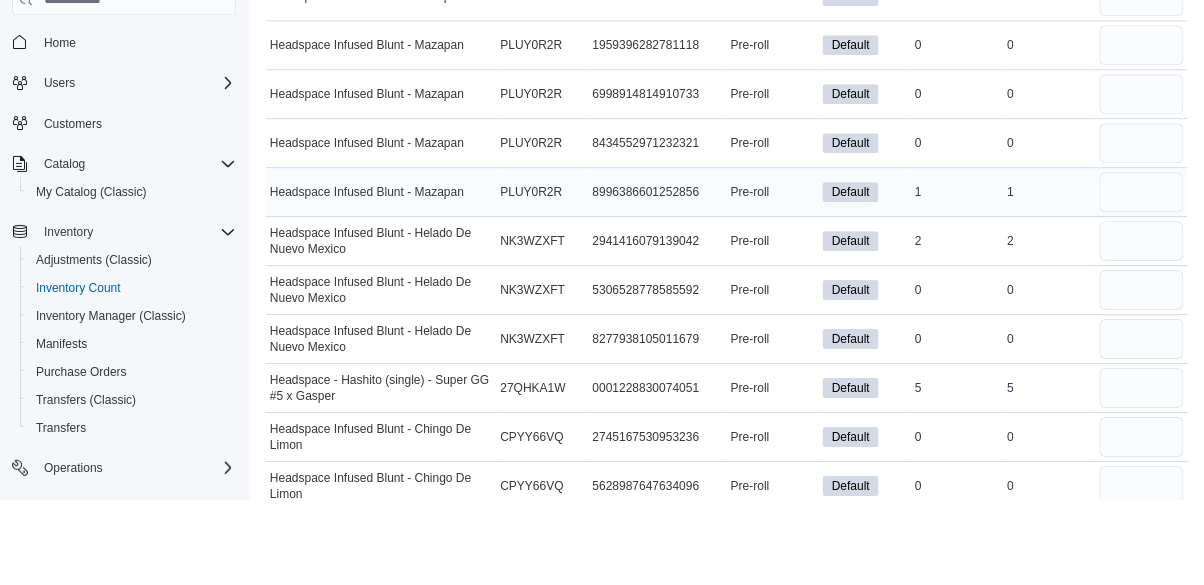 type 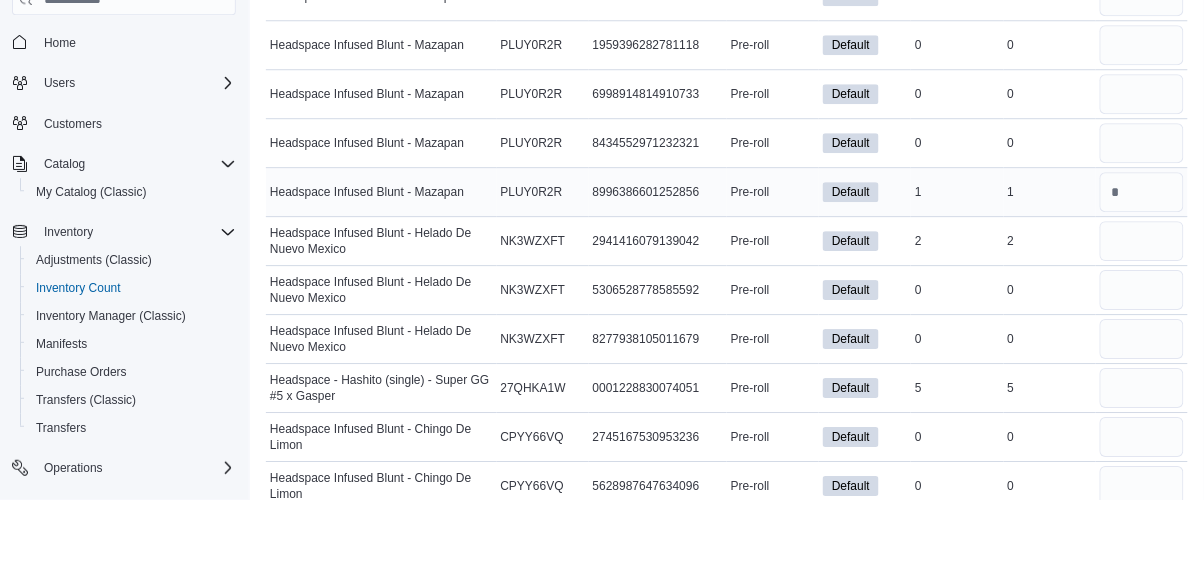 scroll, scrollTop: 1161, scrollLeft: 0, axis: vertical 